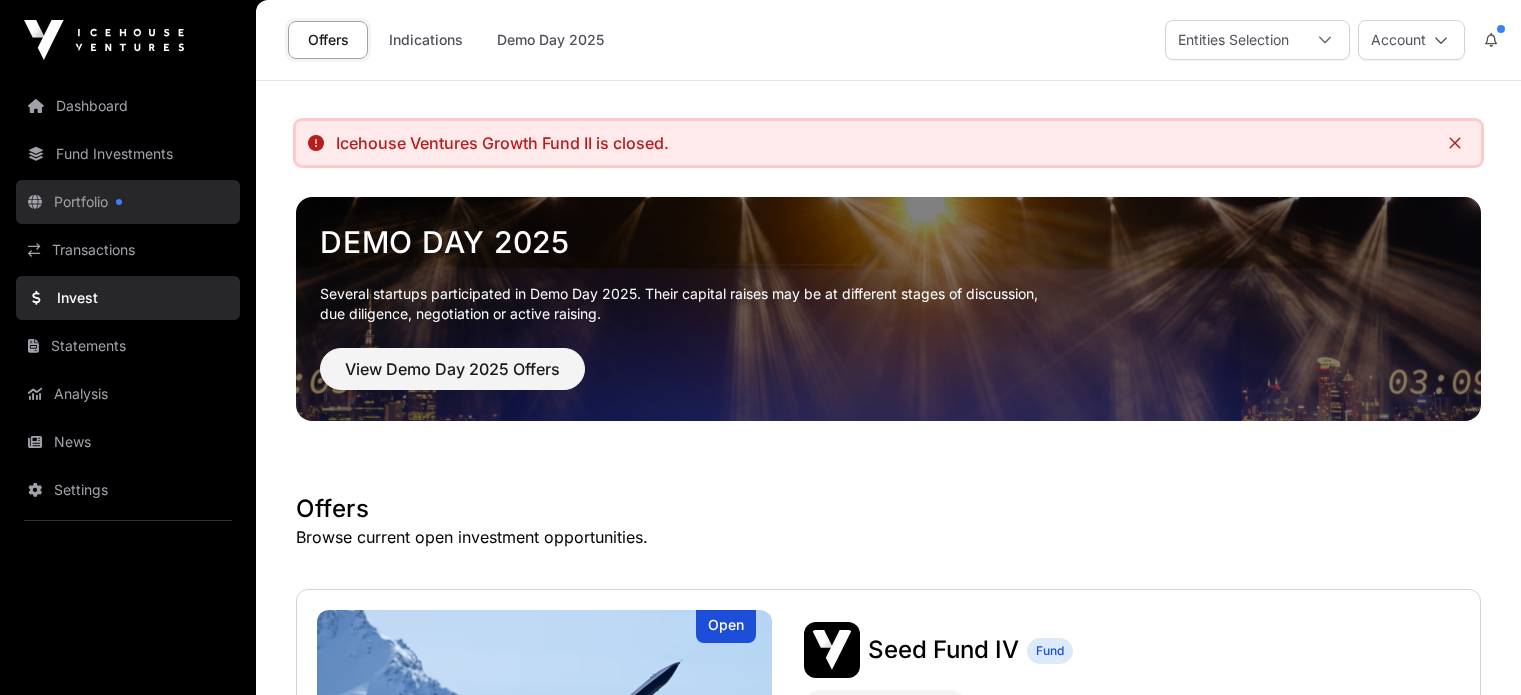 scroll, scrollTop: 0, scrollLeft: 0, axis: both 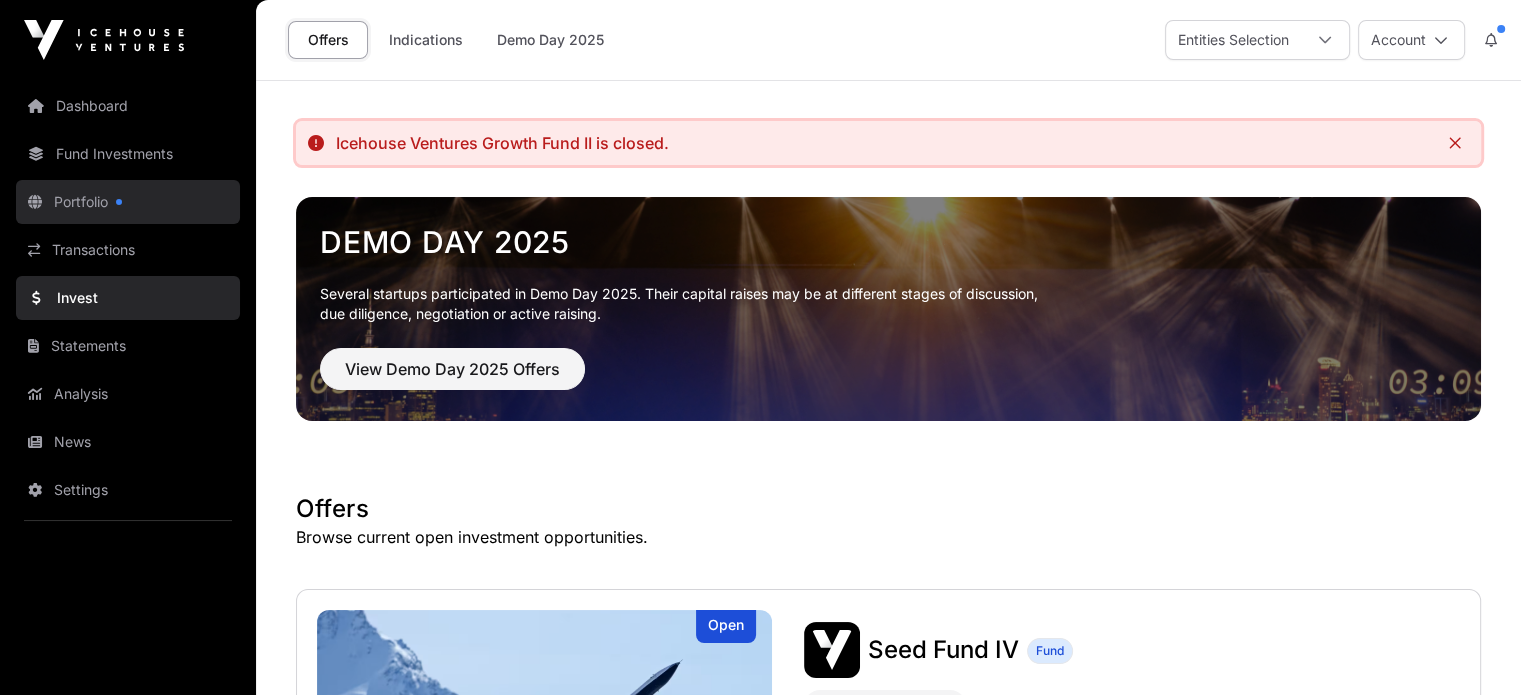 click on "Portfolio" 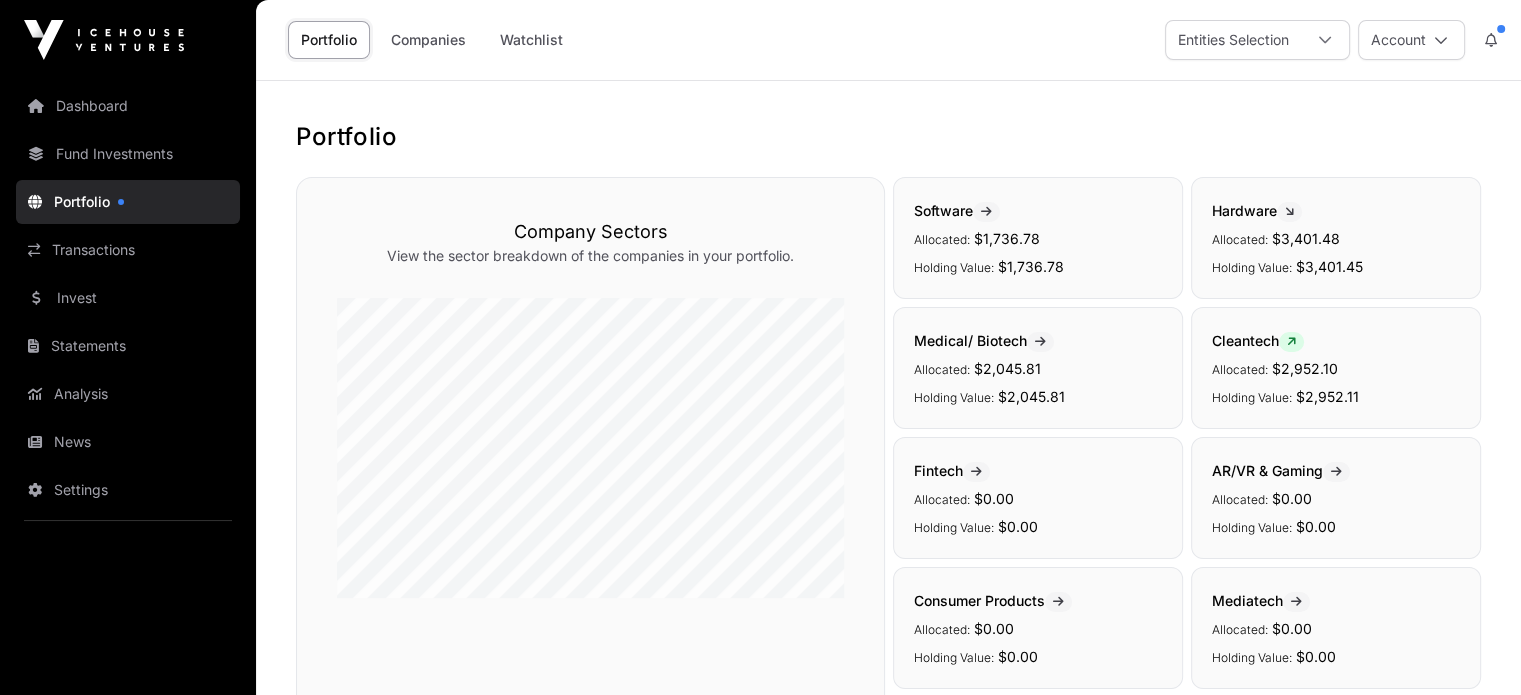 click on "Dashboard   Fund Investments   Portfolio   Transactions   Invest   Statements   Analysis   News   Settings   Logout" 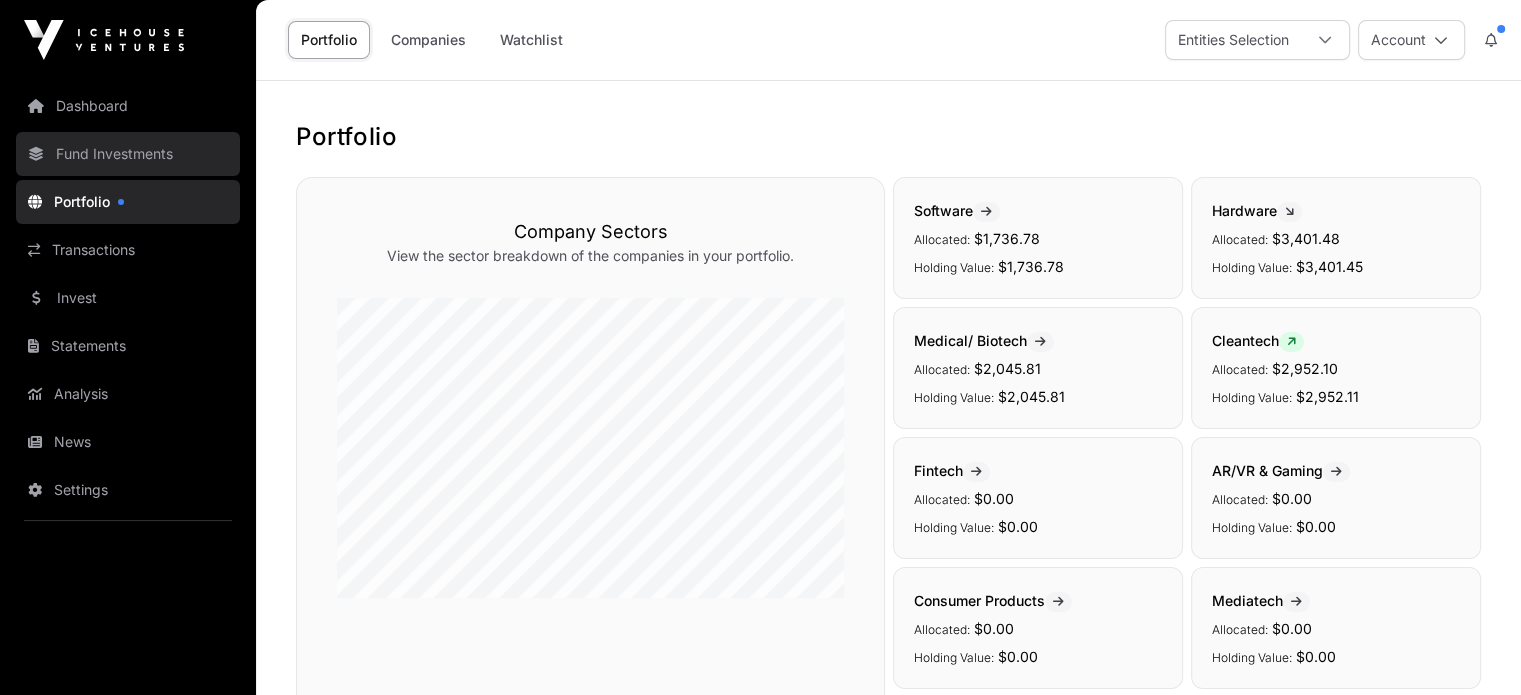 click on "Fund Investments" 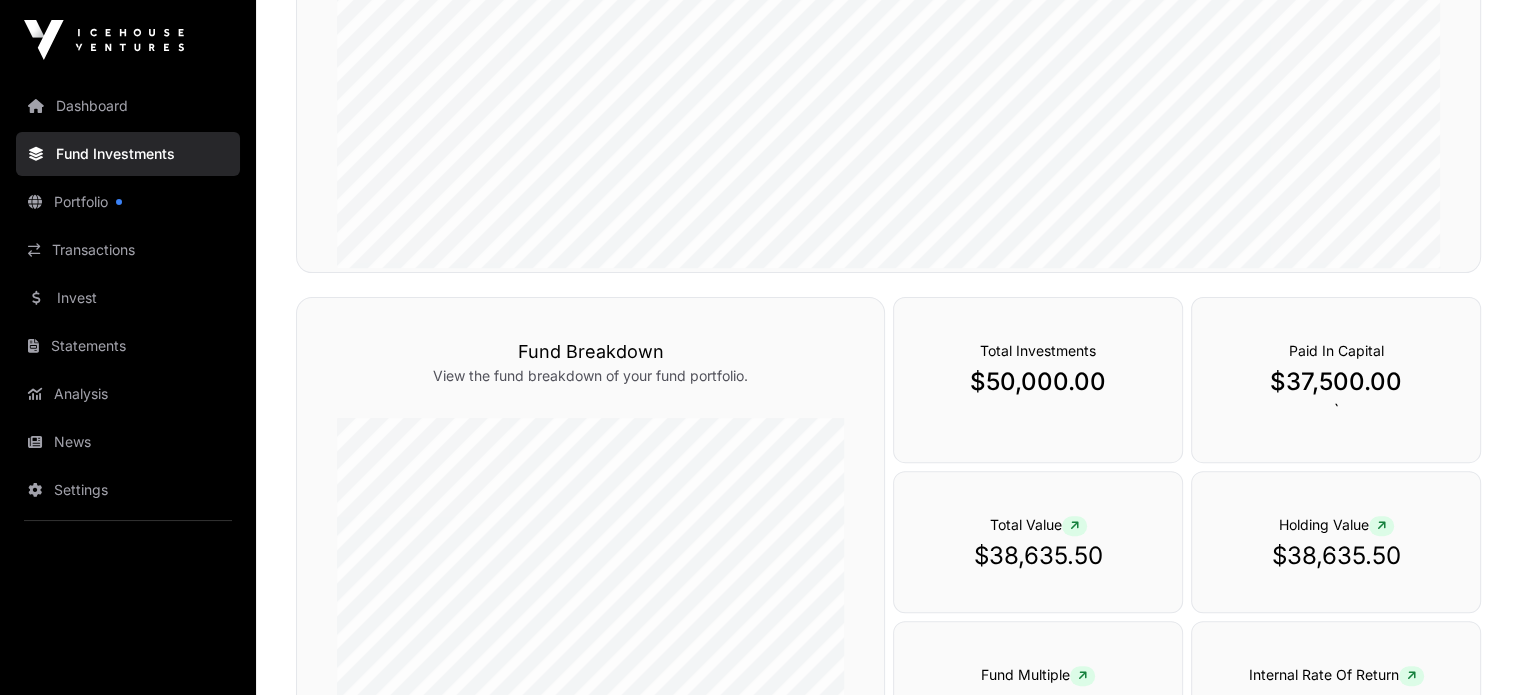 scroll, scrollTop: 600, scrollLeft: 0, axis: vertical 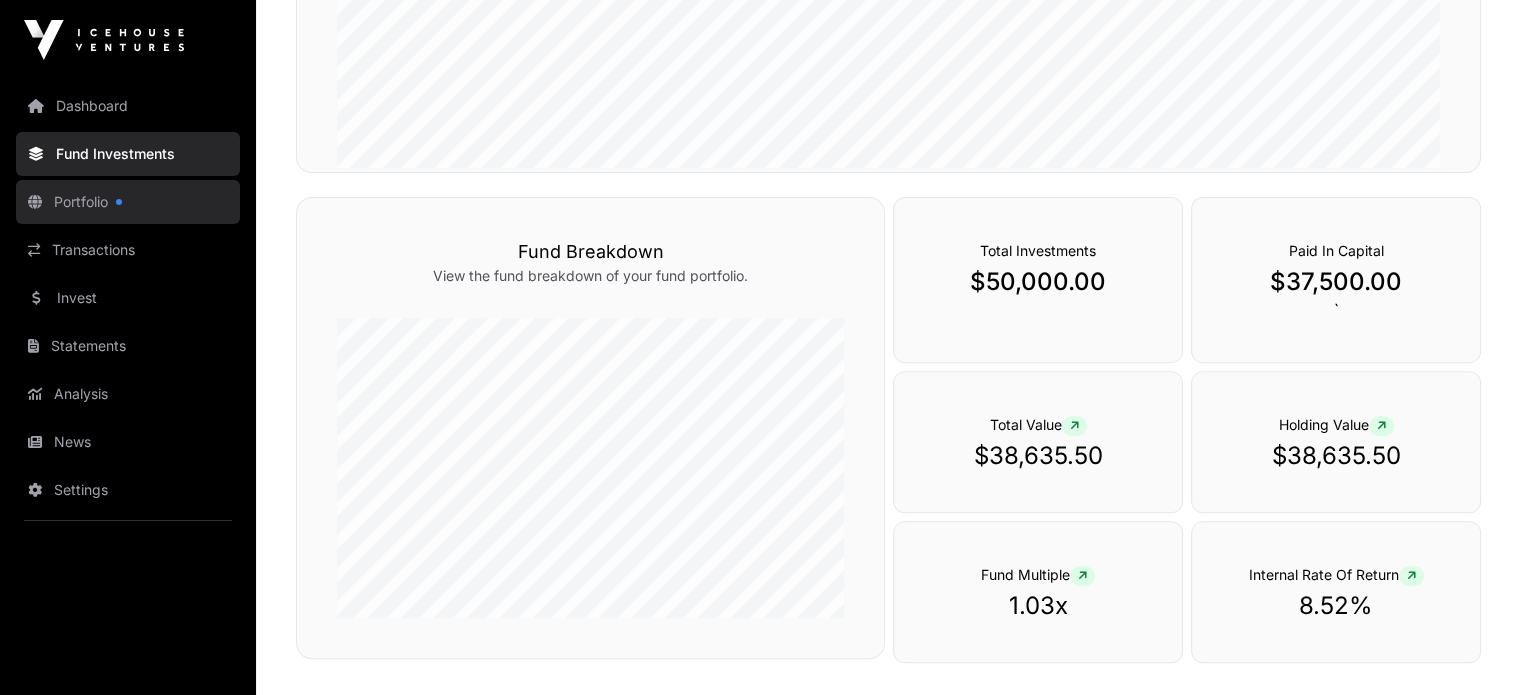 click on "Portfolio" 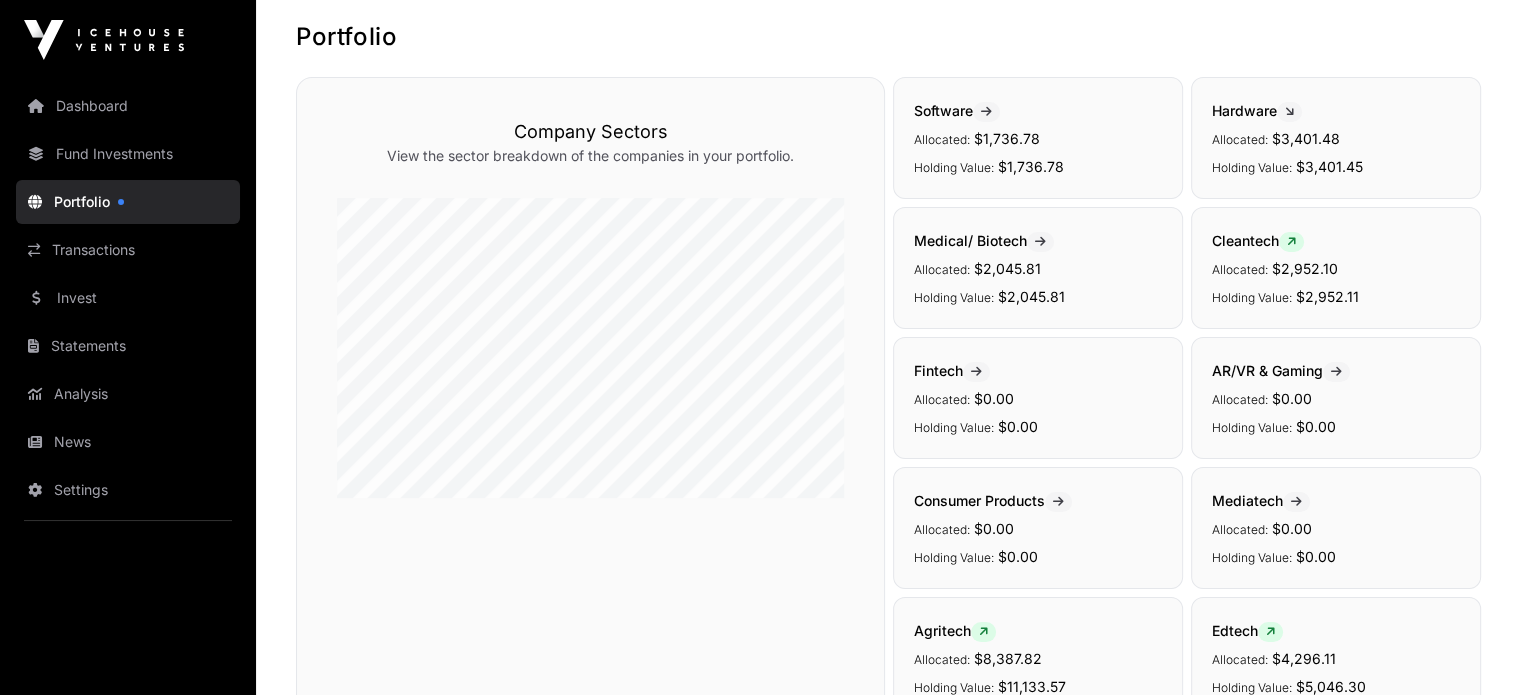 scroll, scrollTop: 200, scrollLeft: 0, axis: vertical 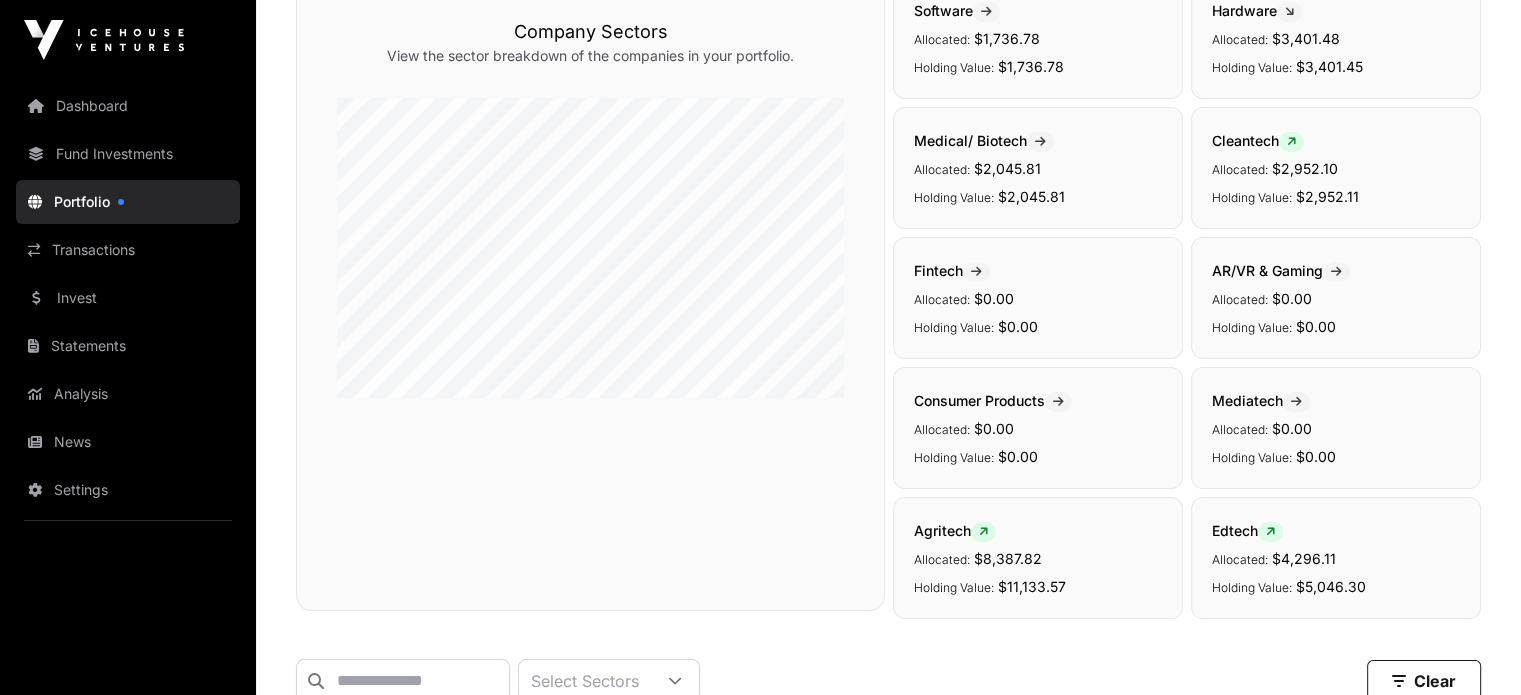 click 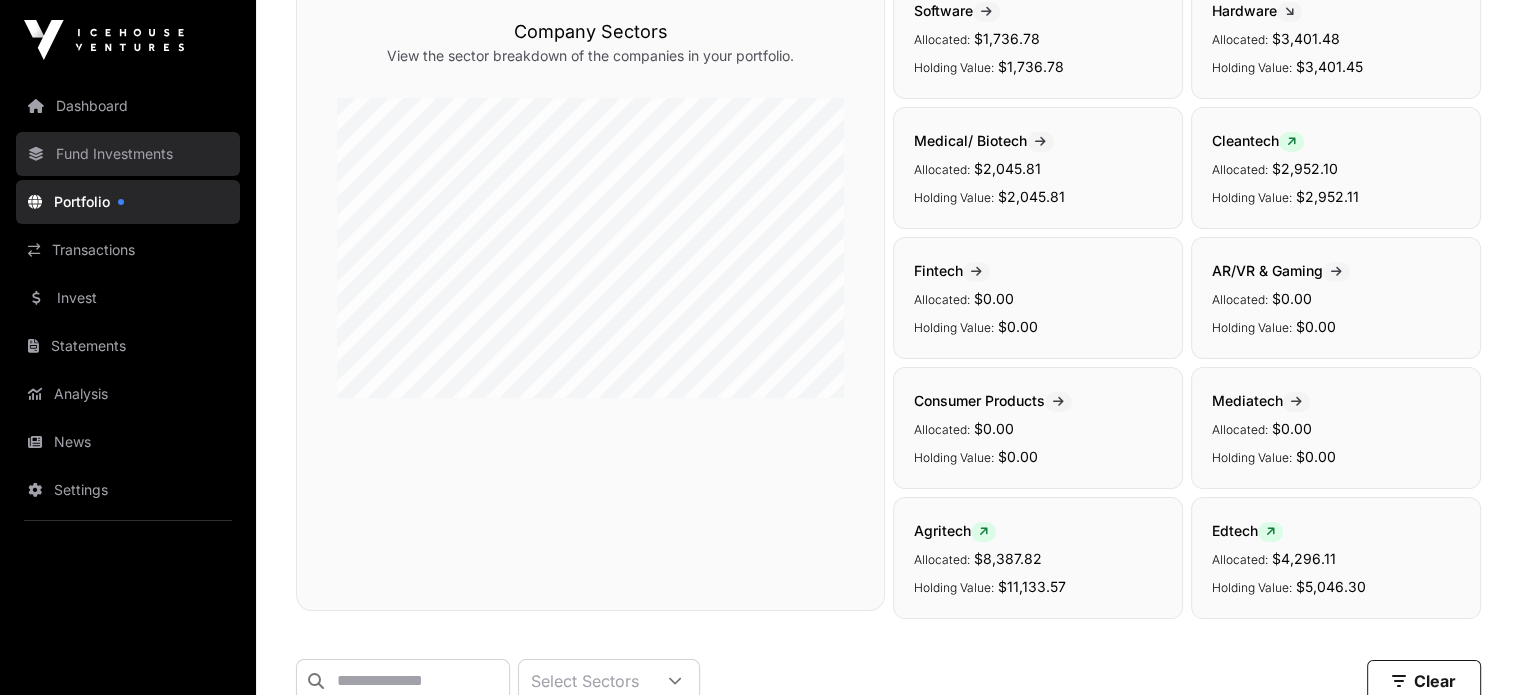 click on "Fund Investments" 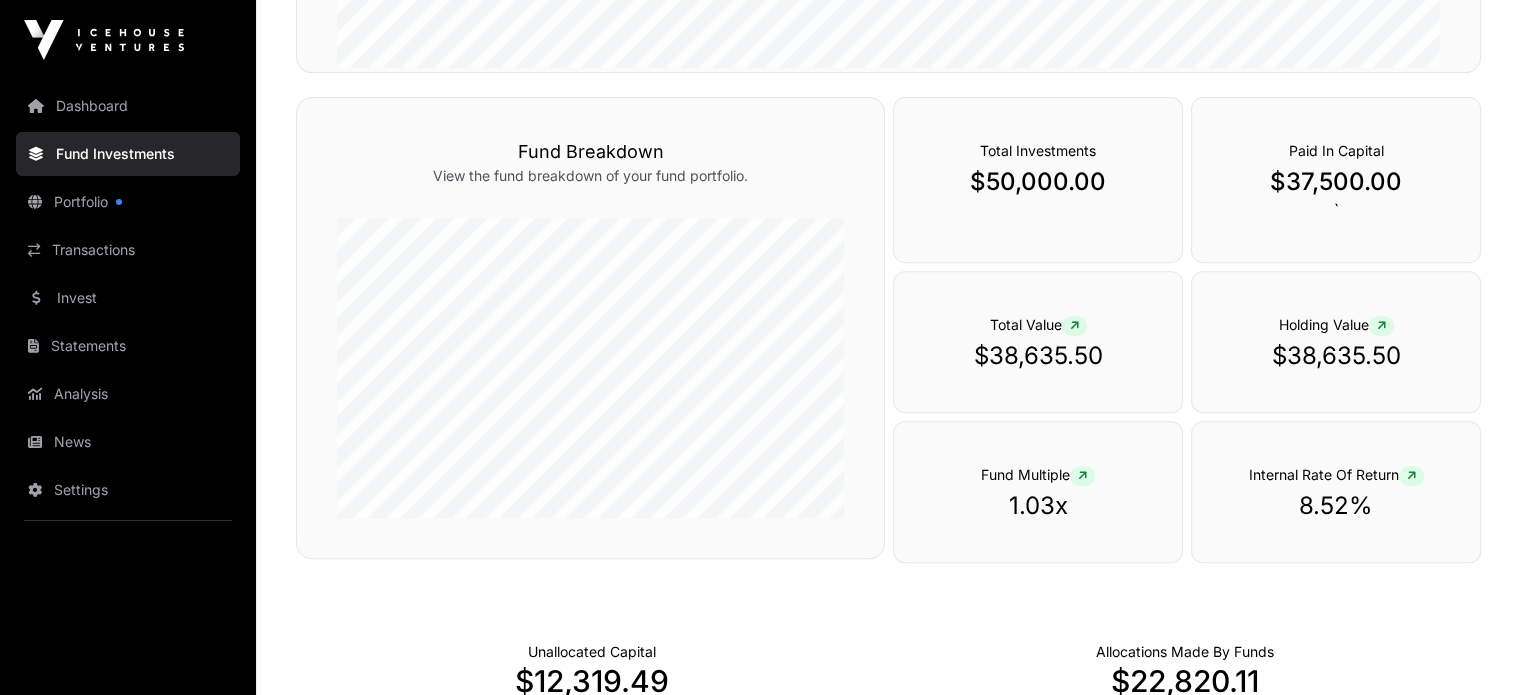 scroll, scrollTop: 300, scrollLeft: 0, axis: vertical 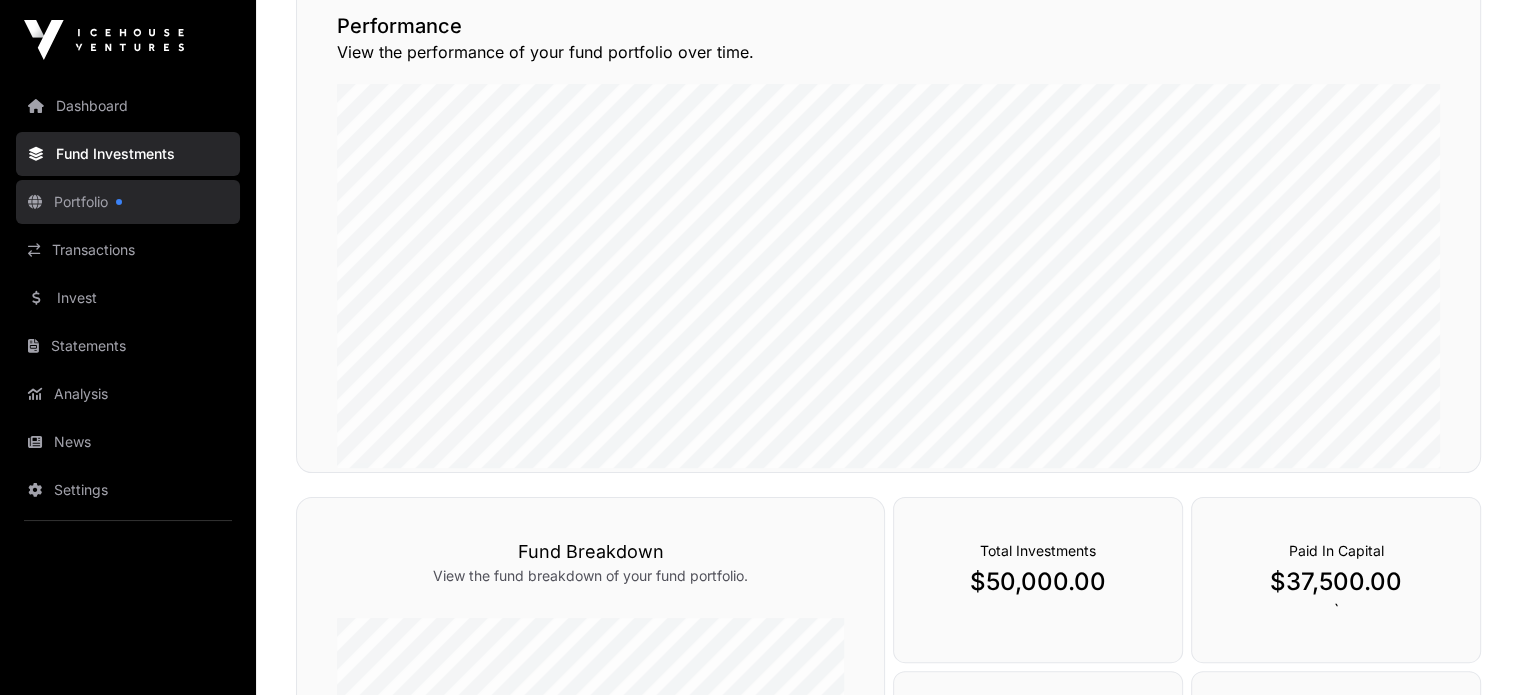 click on "Portfolio" 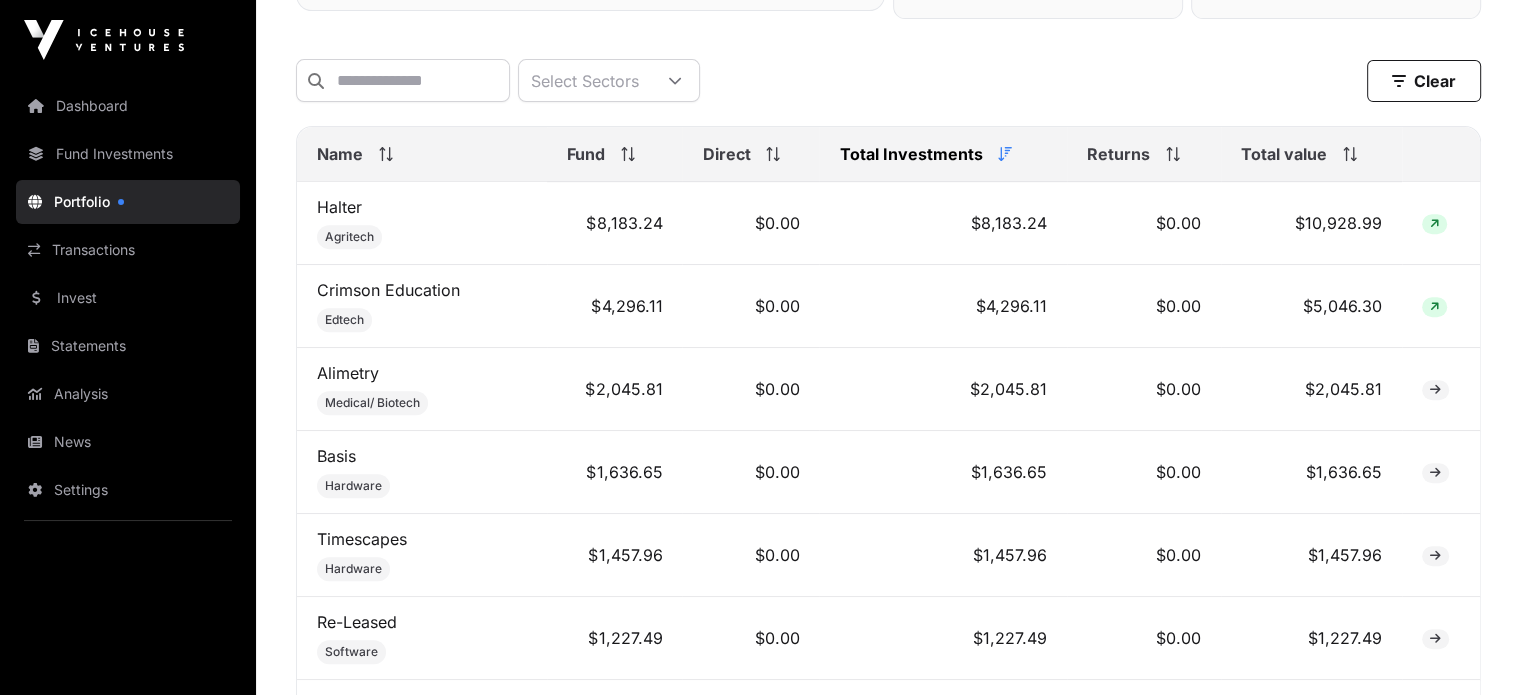 scroll, scrollTop: 900, scrollLeft: 0, axis: vertical 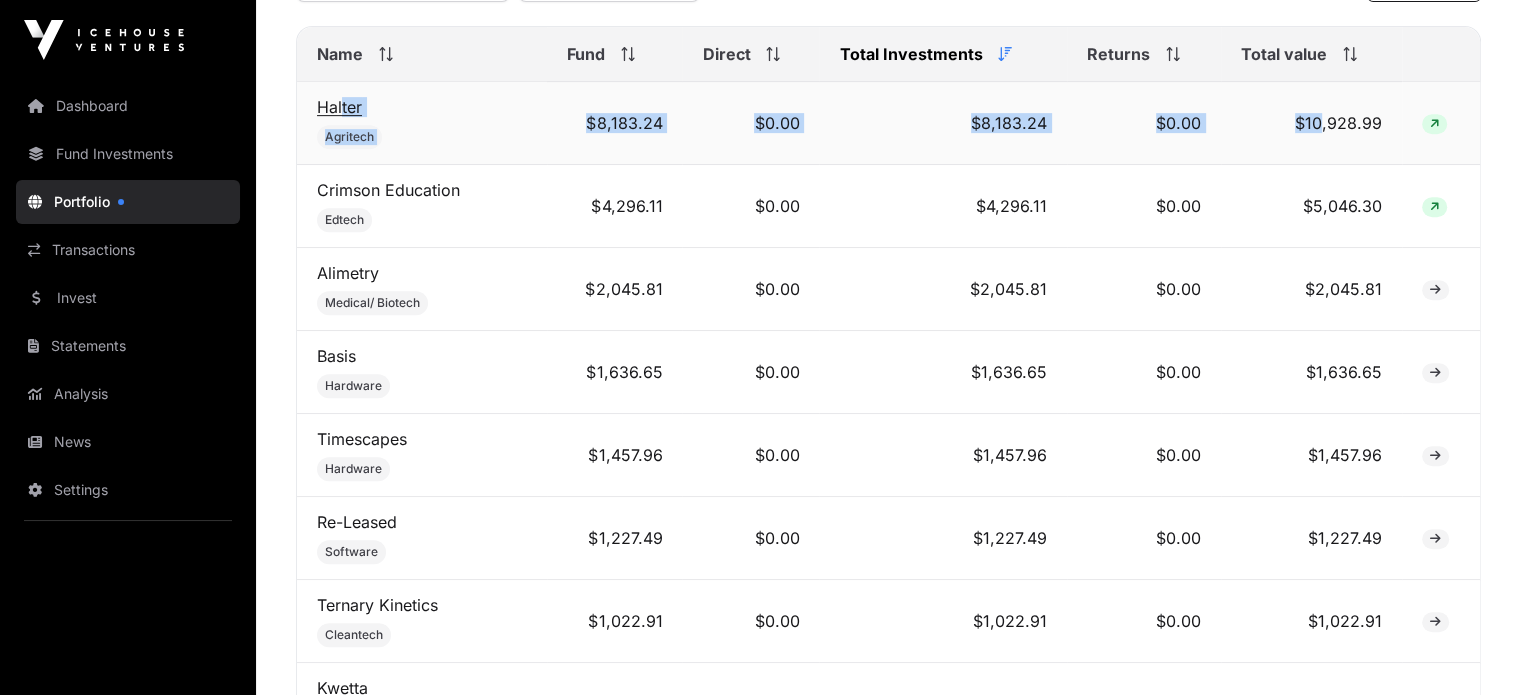drag, startPoint x: 1324, startPoint y: 131, endPoint x: 343, endPoint y: 114, distance: 981.1473 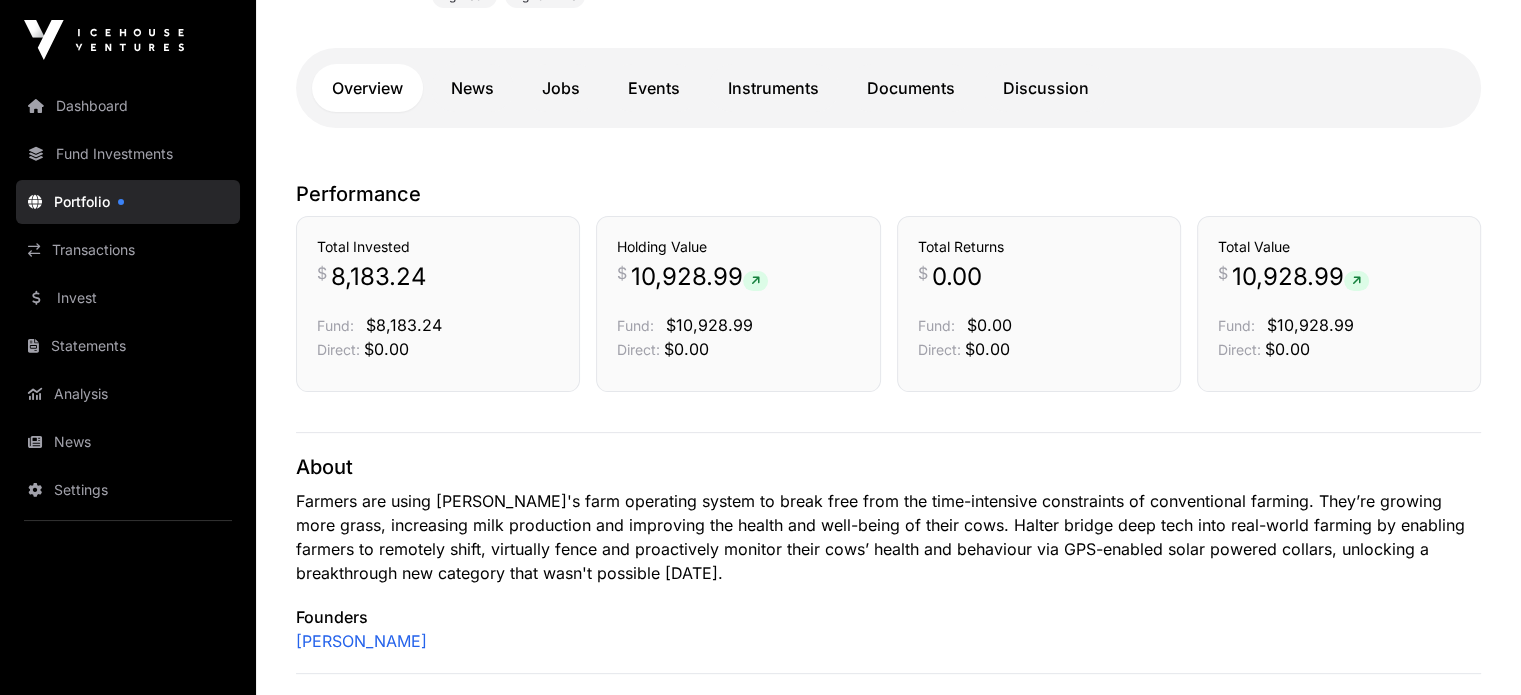 scroll, scrollTop: 363, scrollLeft: 0, axis: vertical 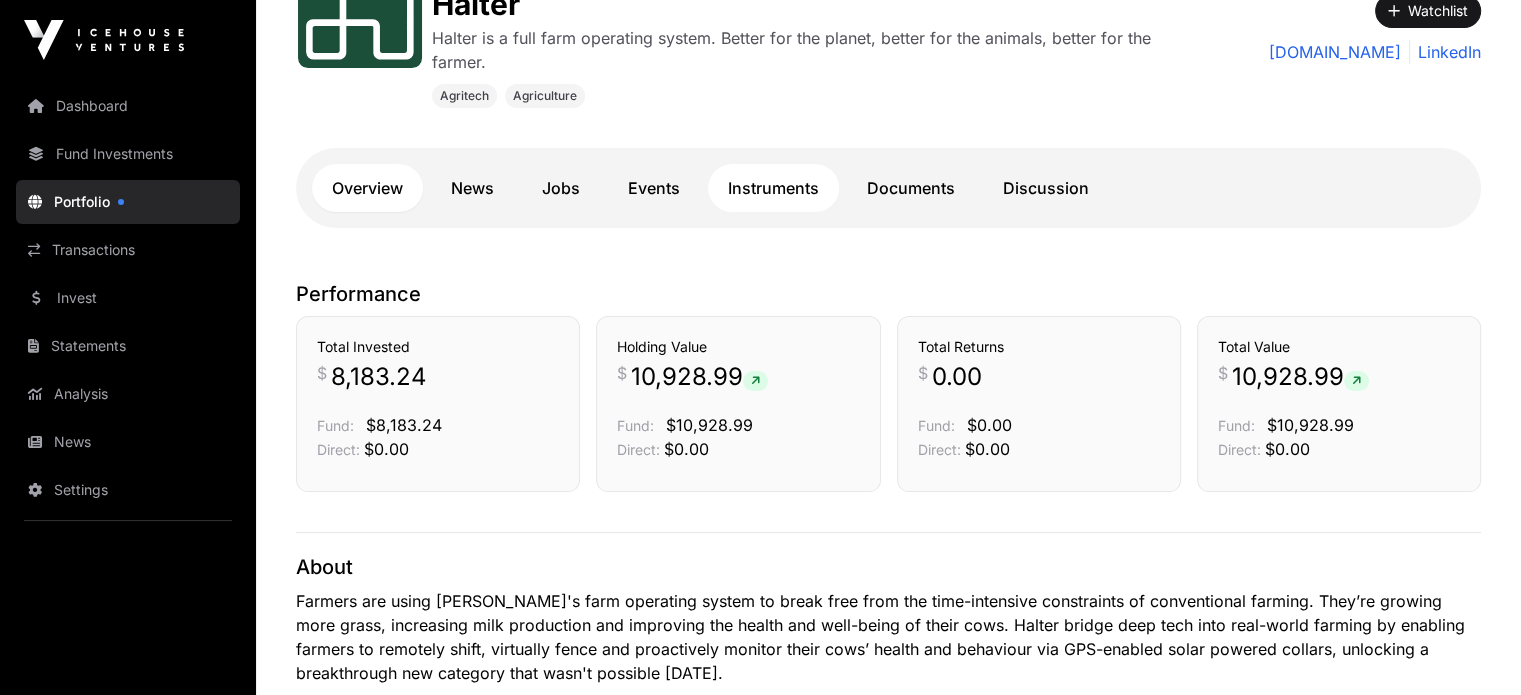 click on "Instruments" 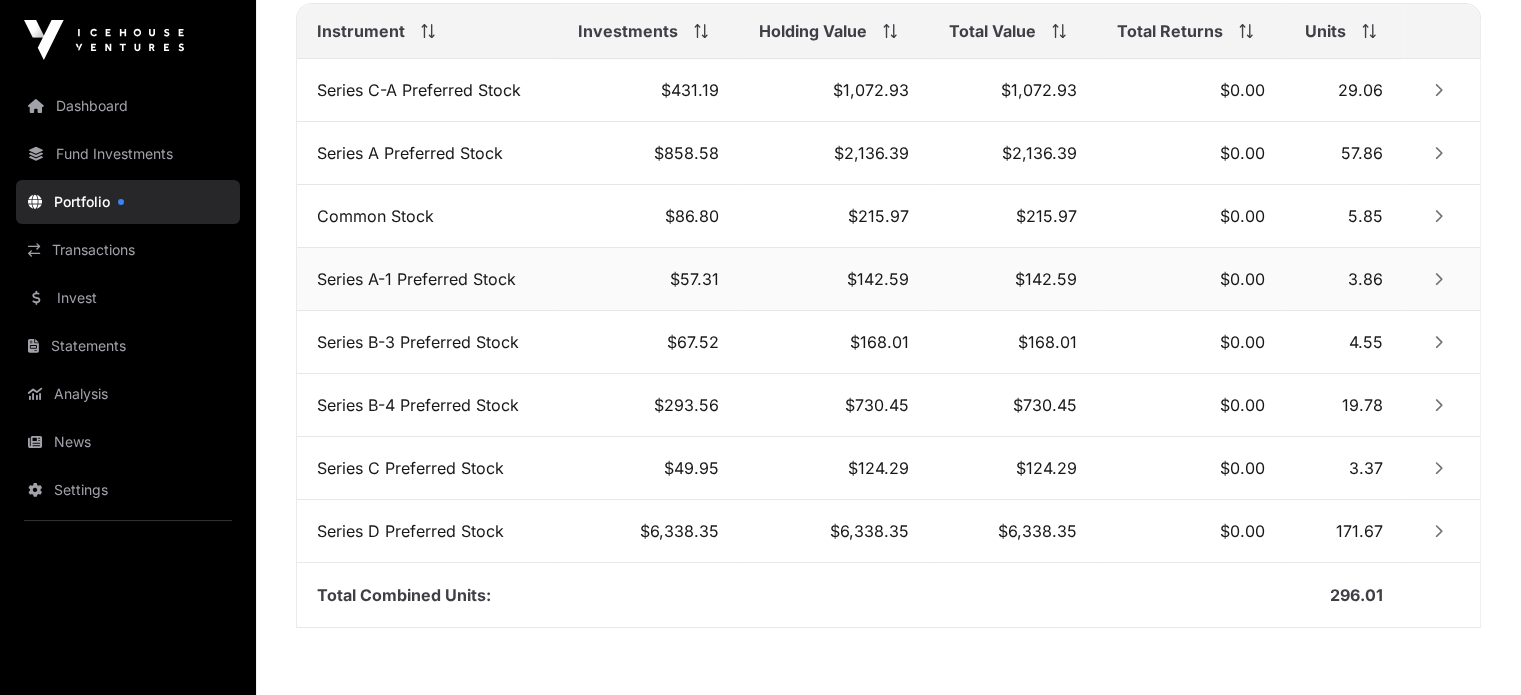 scroll, scrollTop: 731, scrollLeft: 0, axis: vertical 